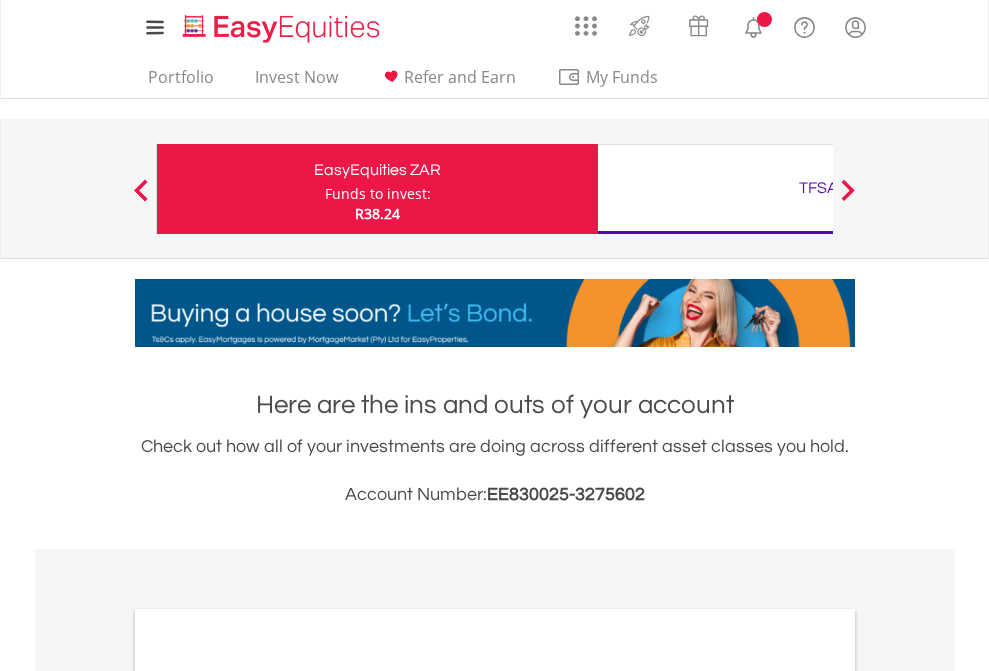 scroll, scrollTop: 0, scrollLeft: 0, axis: both 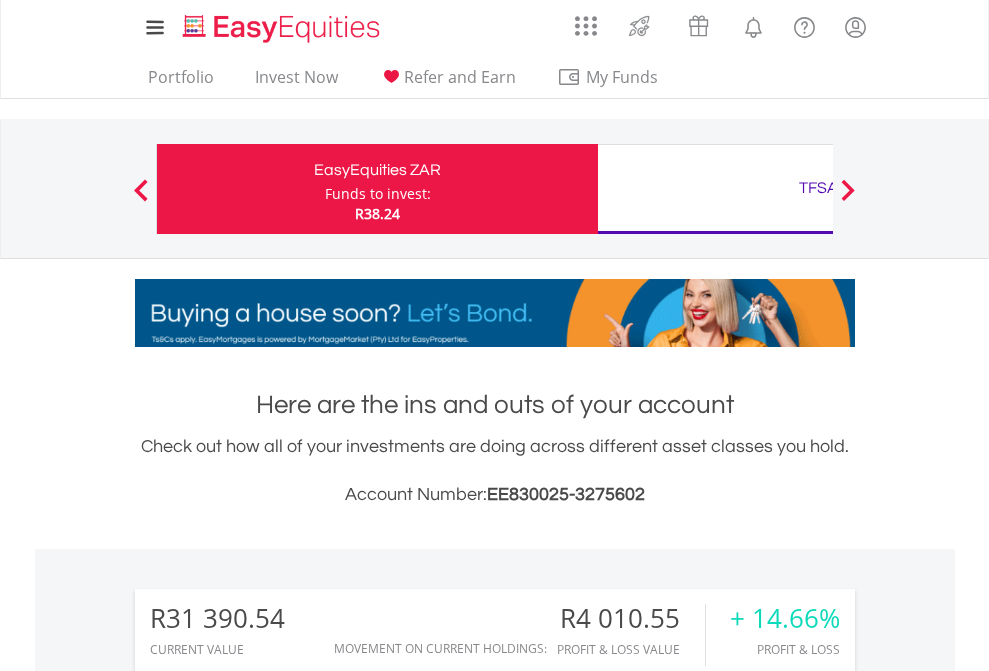 click on "Funds to invest:" at bounding box center [378, 194] 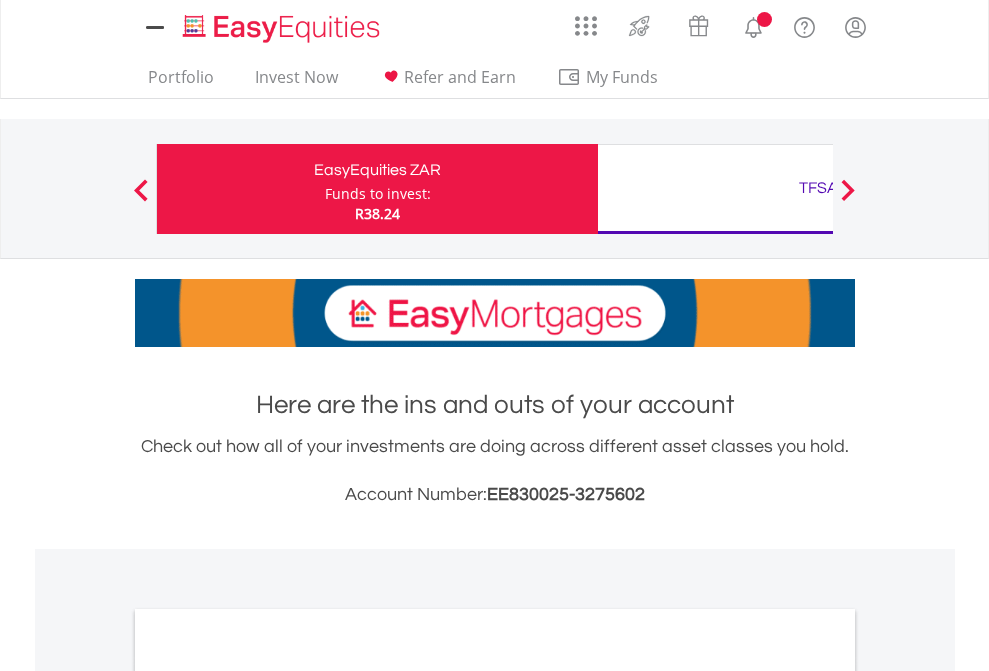 scroll, scrollTop: 0, scrollLeft: 0, axis: both 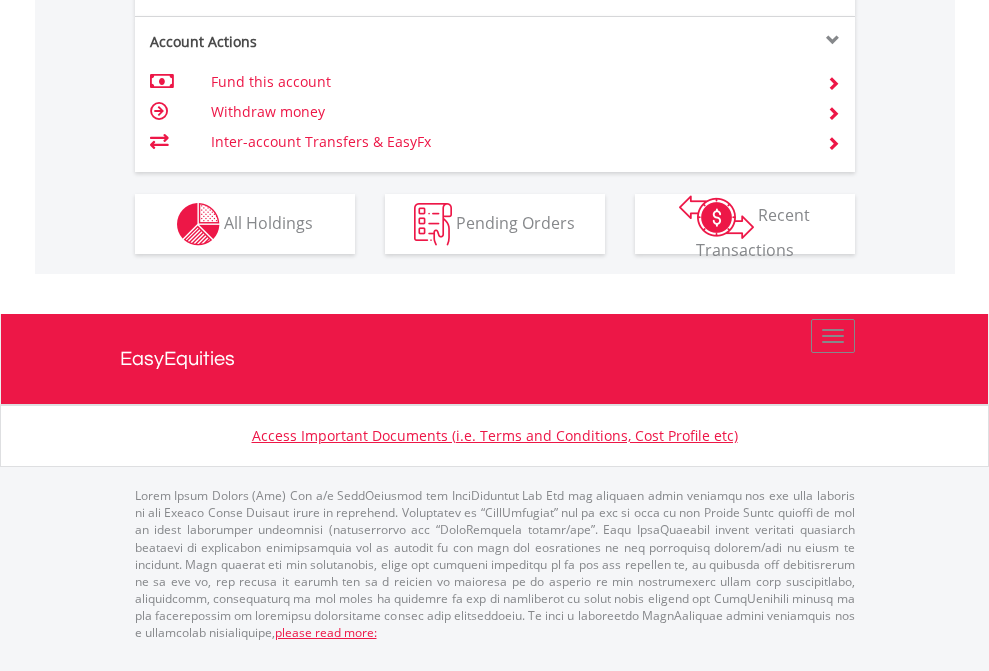 click on "Investment types" at bounding box center (706, -337) 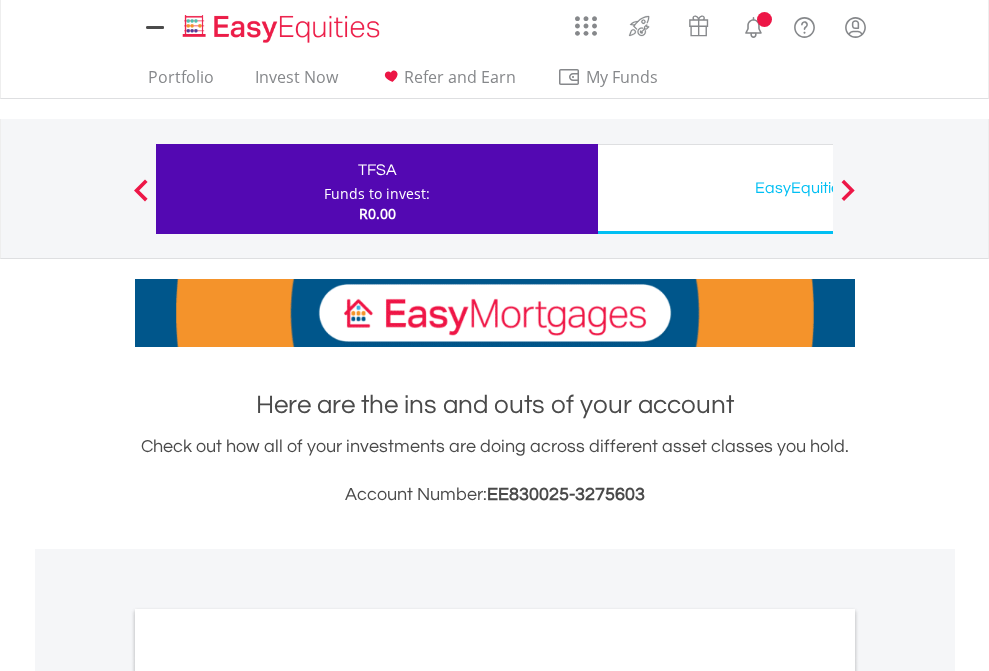 scroll, scrollTop: 0, scrollLeft: 0, axis: both 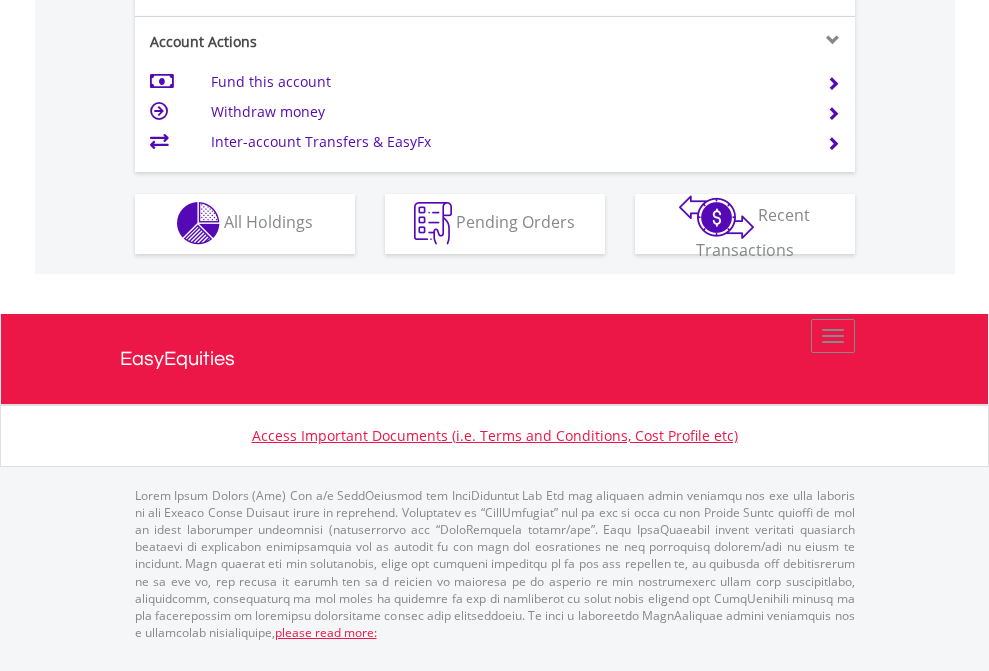click on "Investment types" at bounding box center [706, -353] 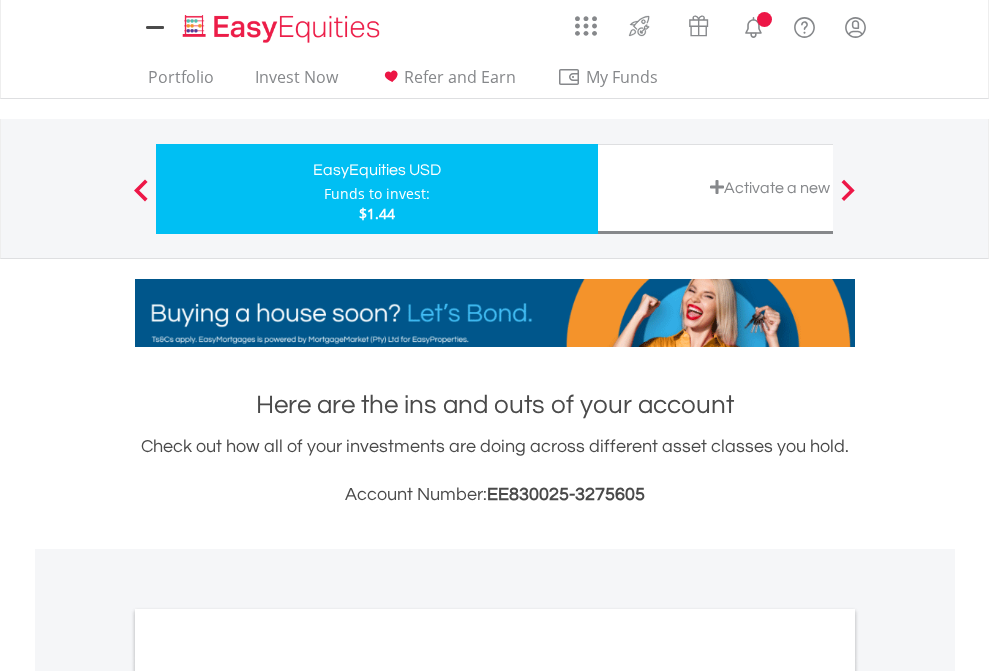 scroll, scrollTop: 0, scrollLeft: 0, axis: both 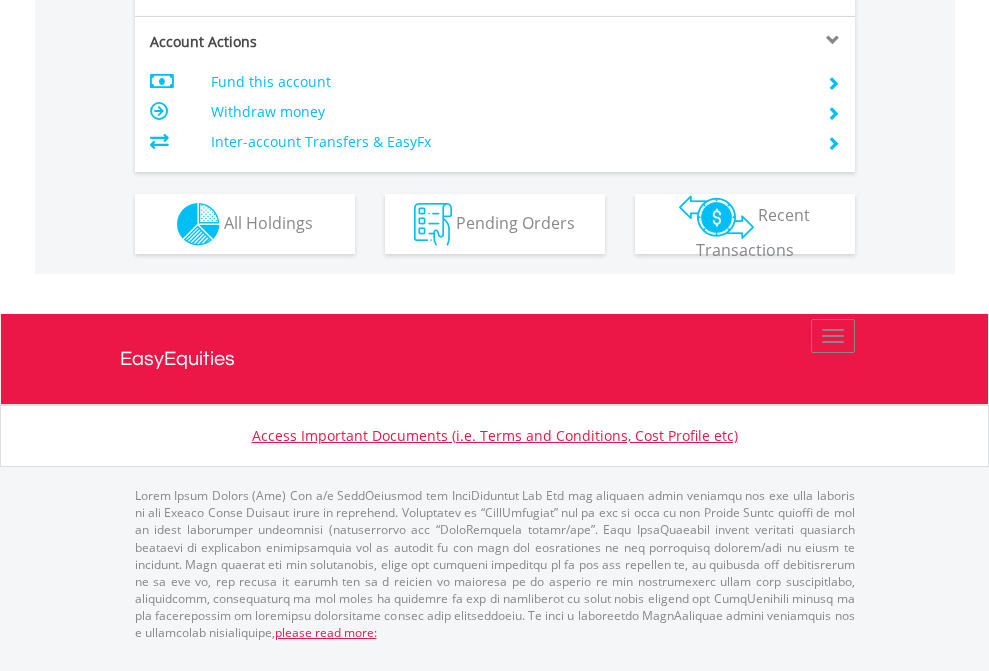 click on "Investment types" at bounding box center (706, -337) 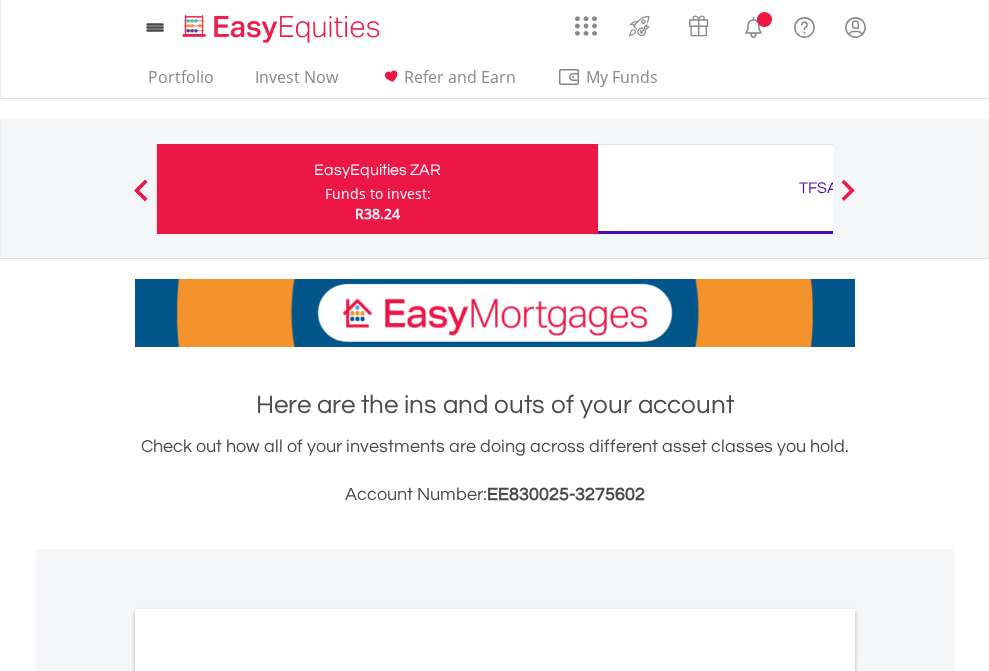 scroll, scrollTop: 1202, scrollLeft: 0, axis: vertical 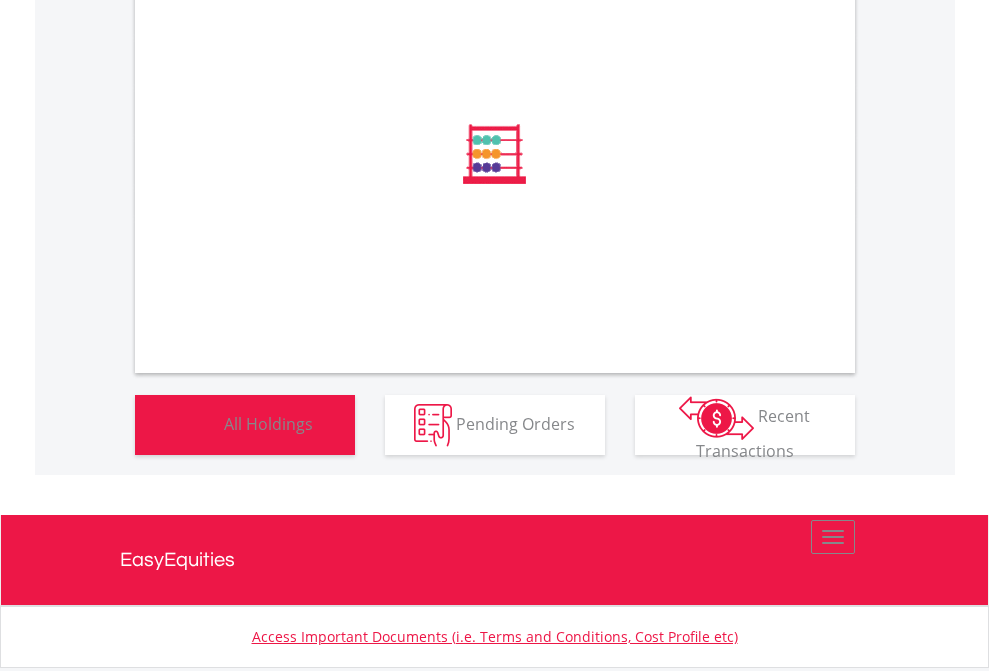 click on "All Holdings" at bounding box center [268, 423] 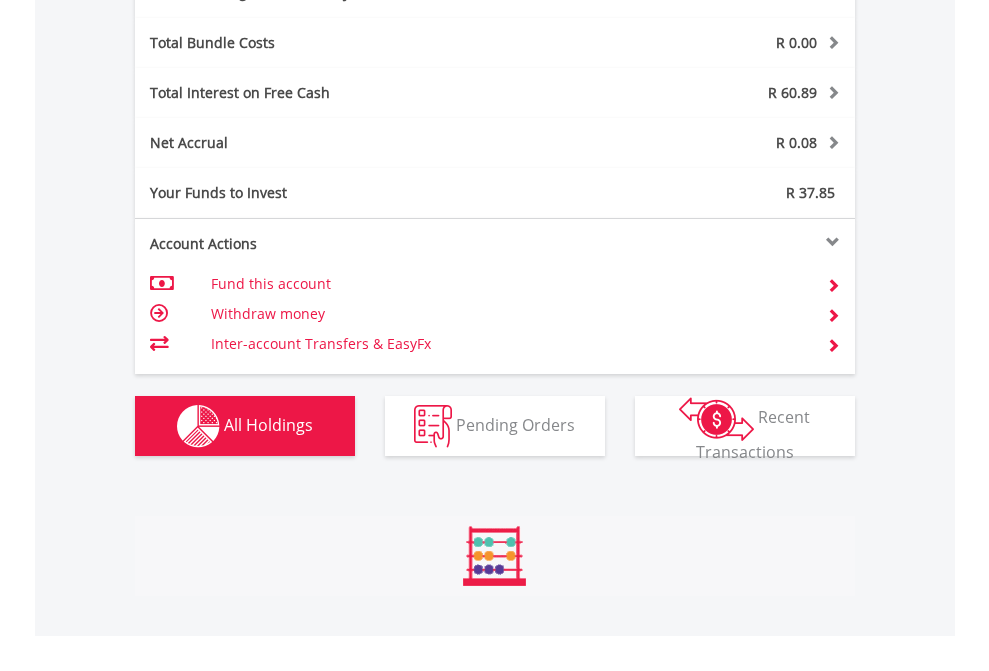 scroll, scrollTop: 999808, scrollLeft: 999687, axis: both 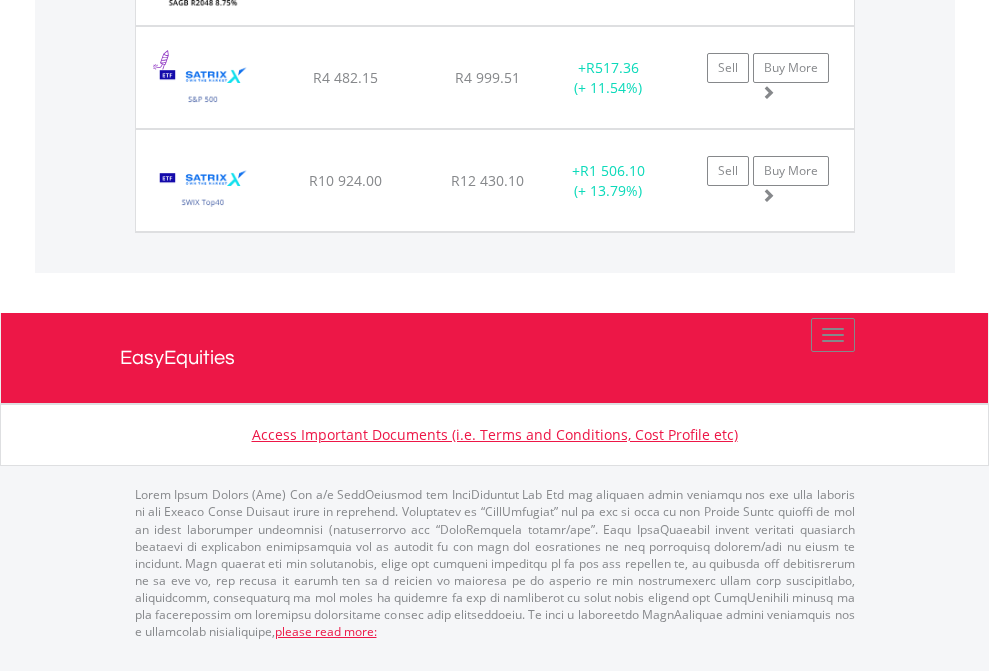 click on "TFSA" at bounding box center (818, -2014) 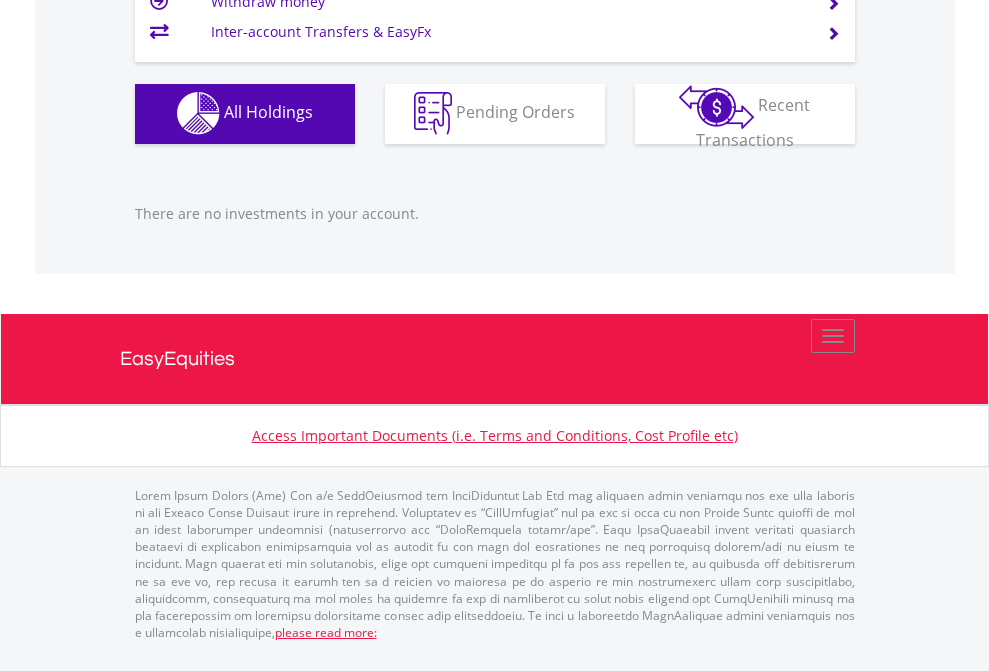 scroll, scrollTop: 1980, scrollLeft: 0, axis: vertical 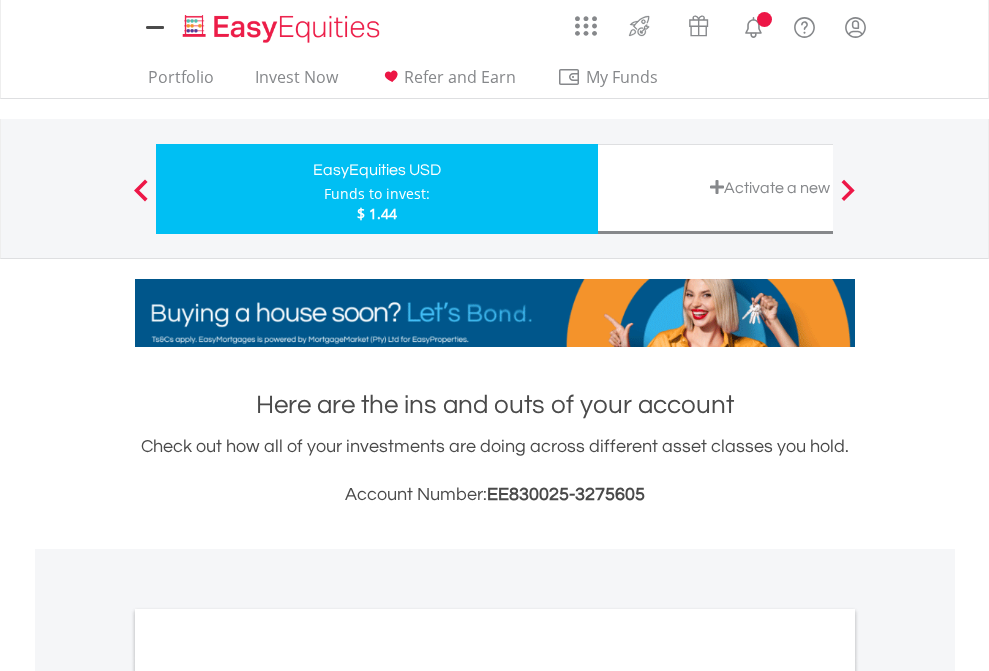 click on "All Holdings" at bounding box center [268, 1096] 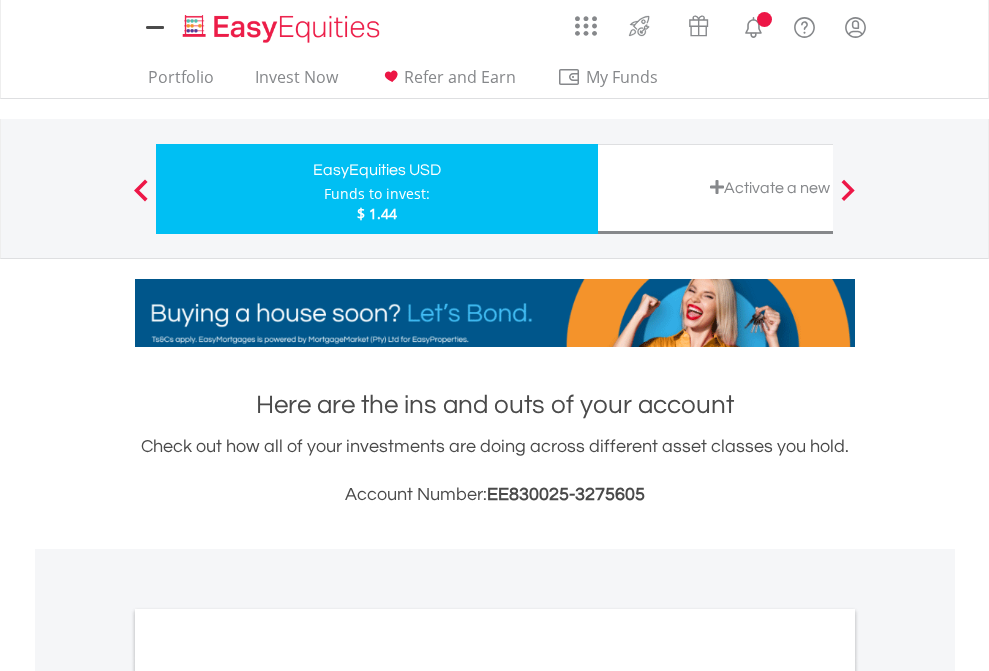 scroll, scrollTop: 1202, scrollLeft: 0, axis: vertical 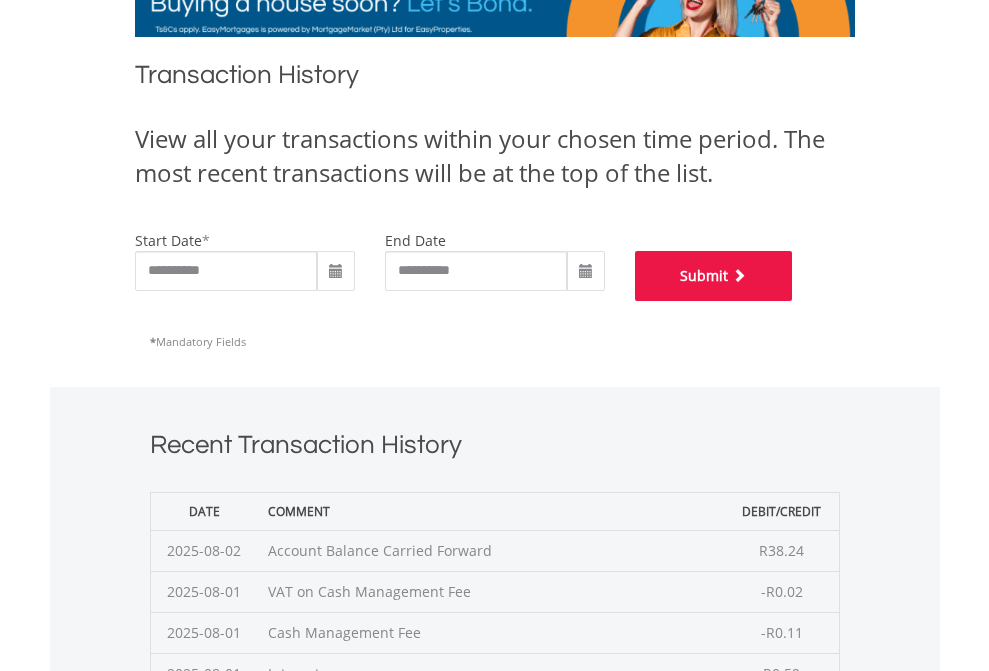 click on "Submit" at bounding box center [714, 276] 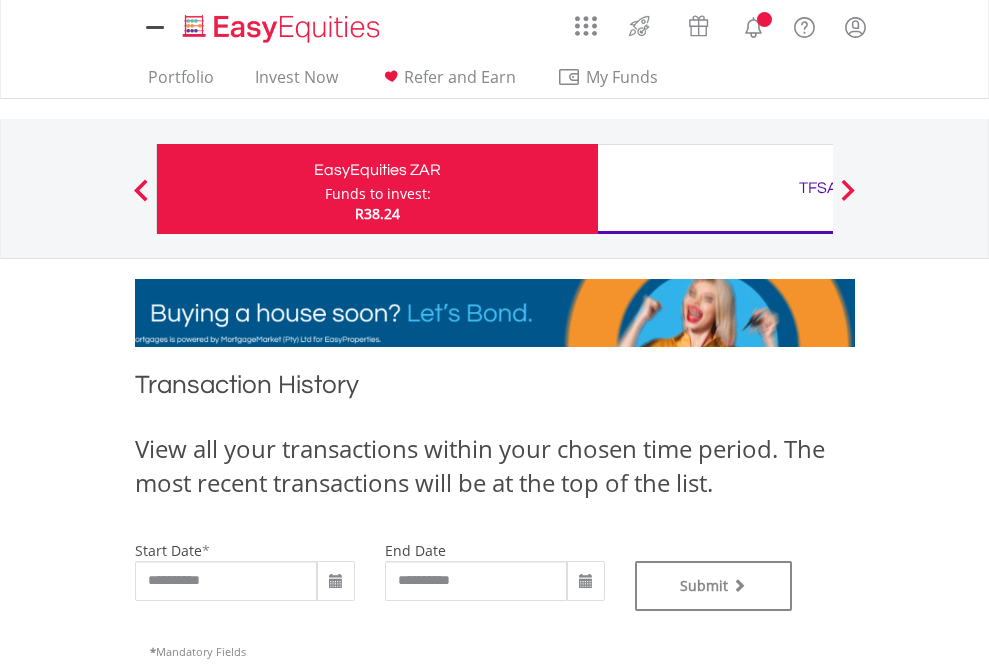 scroll, scrollTop: 0, scrollLeft: 0, axis: both 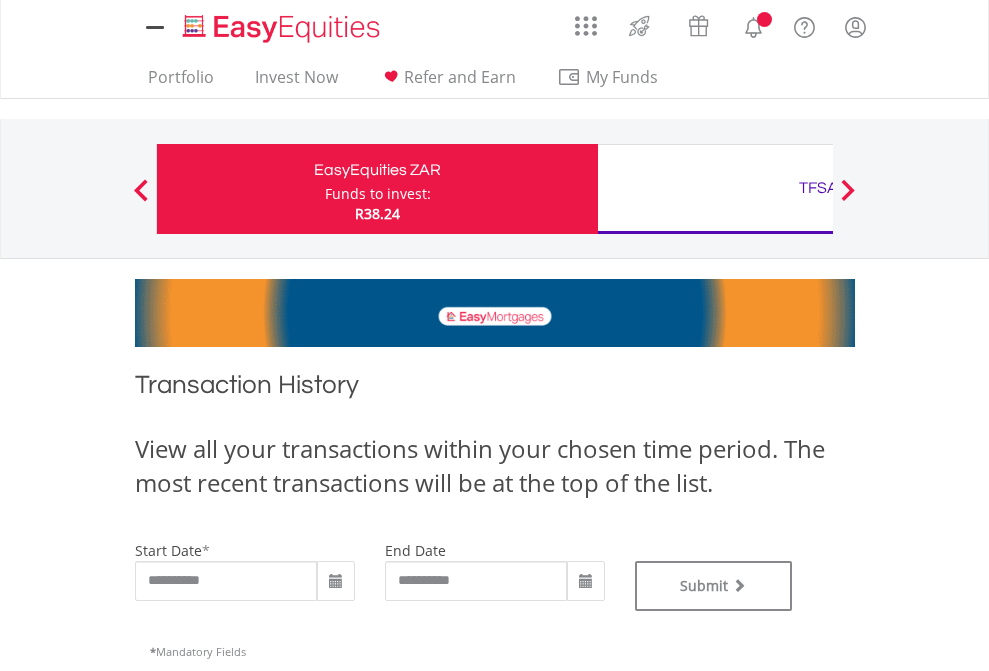 click on "TFSA" at bounding box center [818, 188] 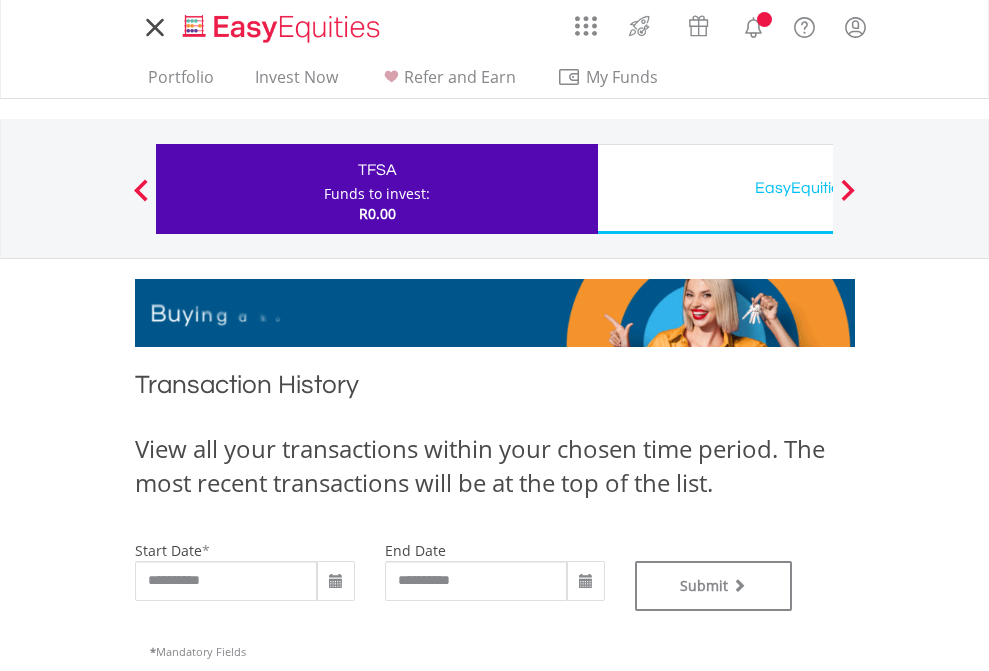 scroll, scrollTop: 0, scrollLeft: 0, axis: both 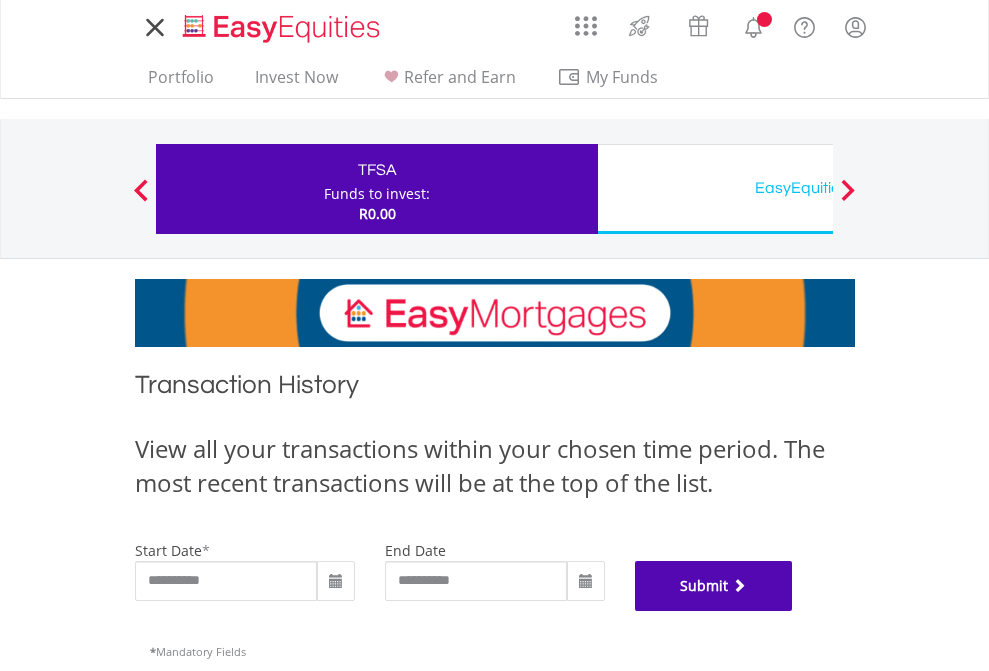 click on "Submit" at bounding box center (714, 586) 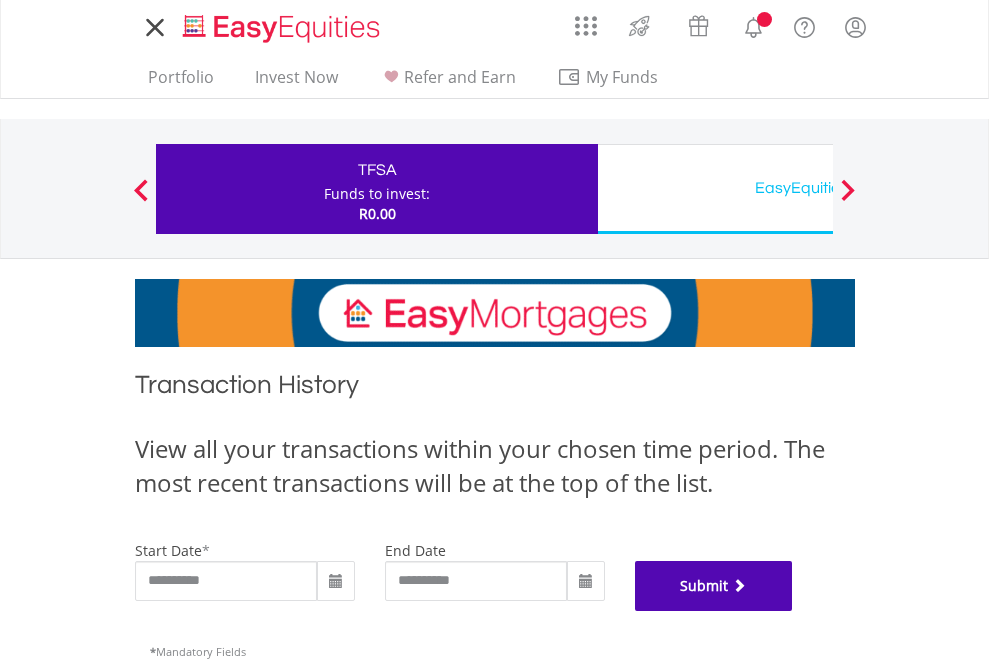 scroll, scrollTop: 811, scrollLeft: 0, axis: vertical 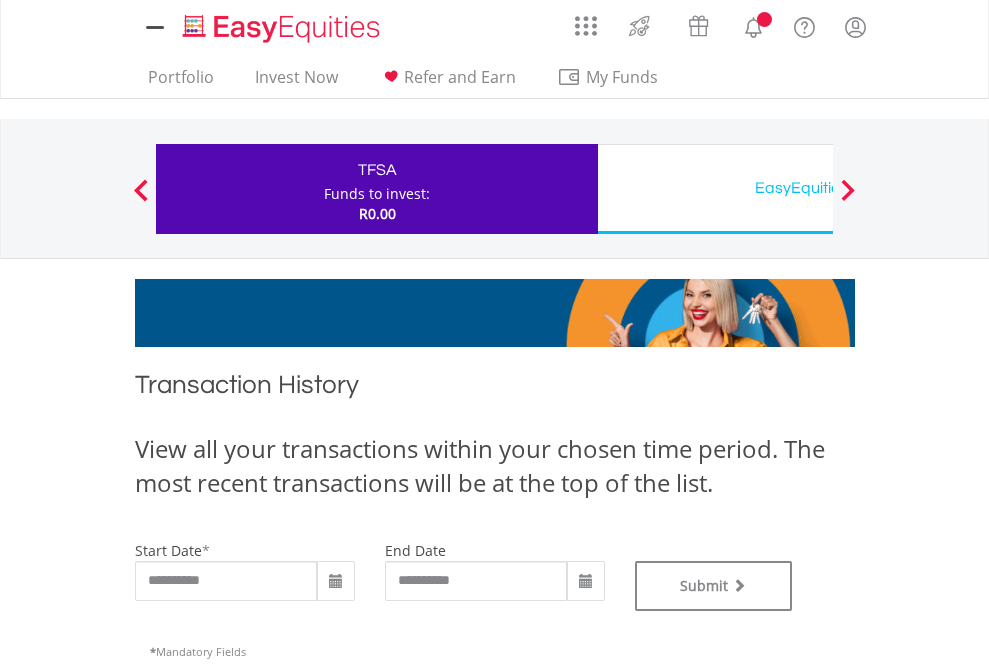 click on "EasyEquities USD" at bounding box center [818, 188] 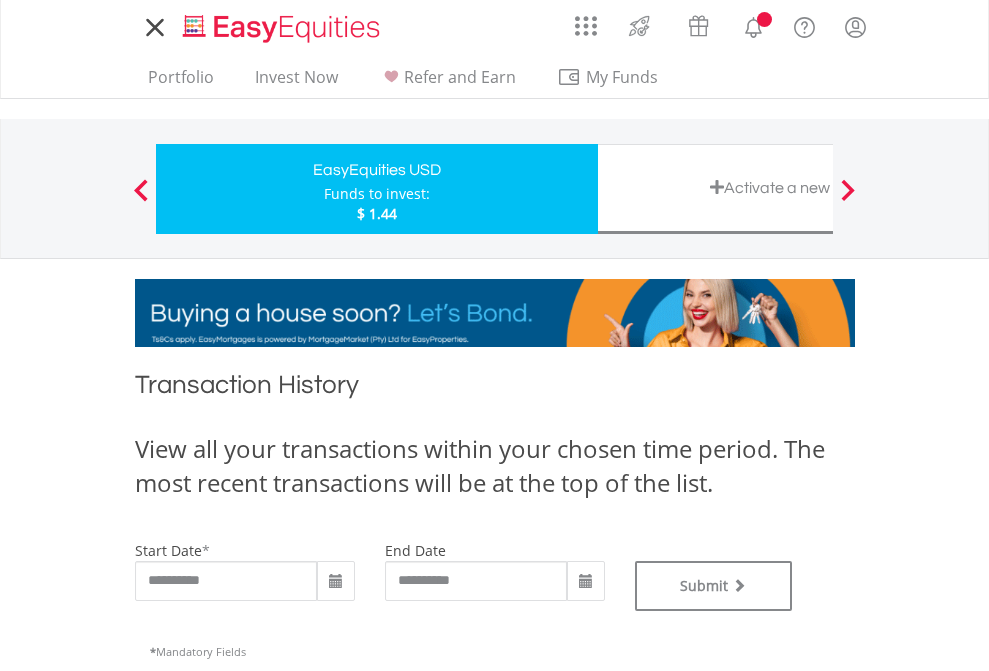 scroll, scrollTop: 0, scrollLeft: 0, axis: both 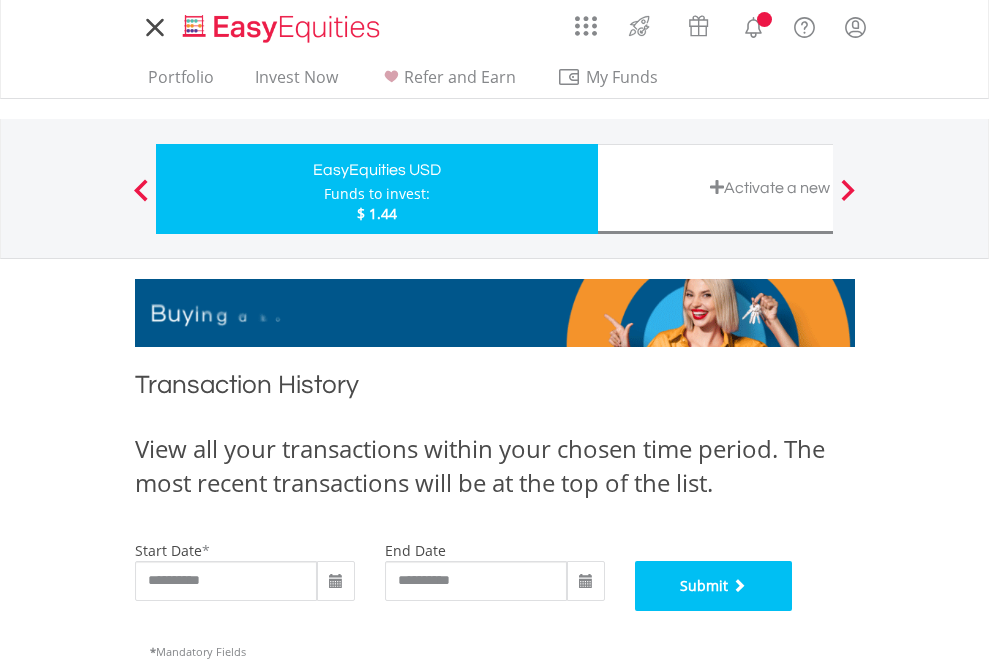 click on "Submit" at bounding box center [714, 586] 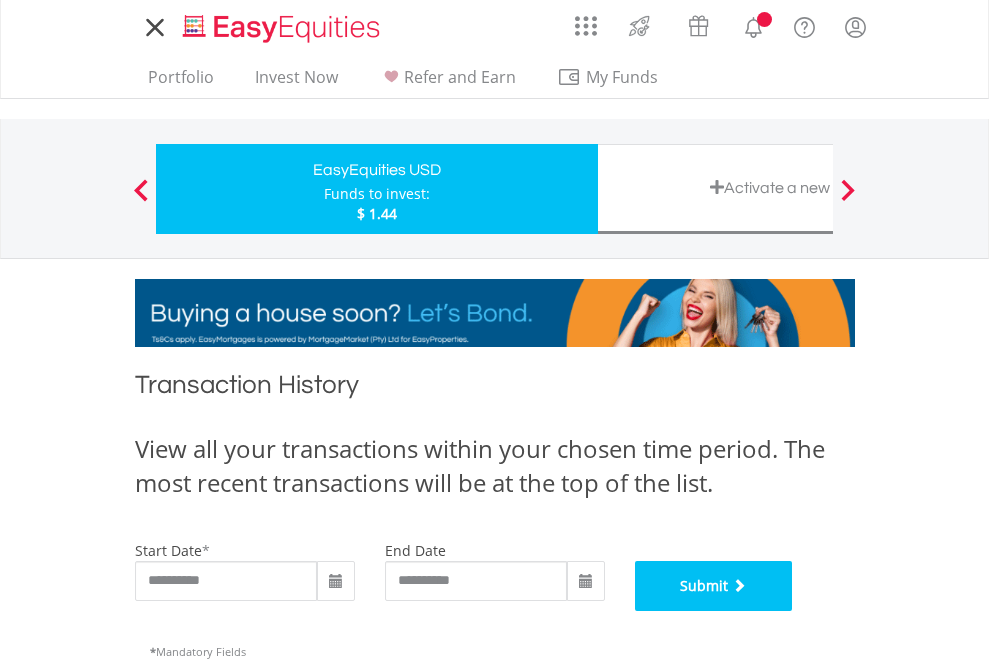 scroll, scrollTop: 811, scrollLeft: 0, axis: vertical 